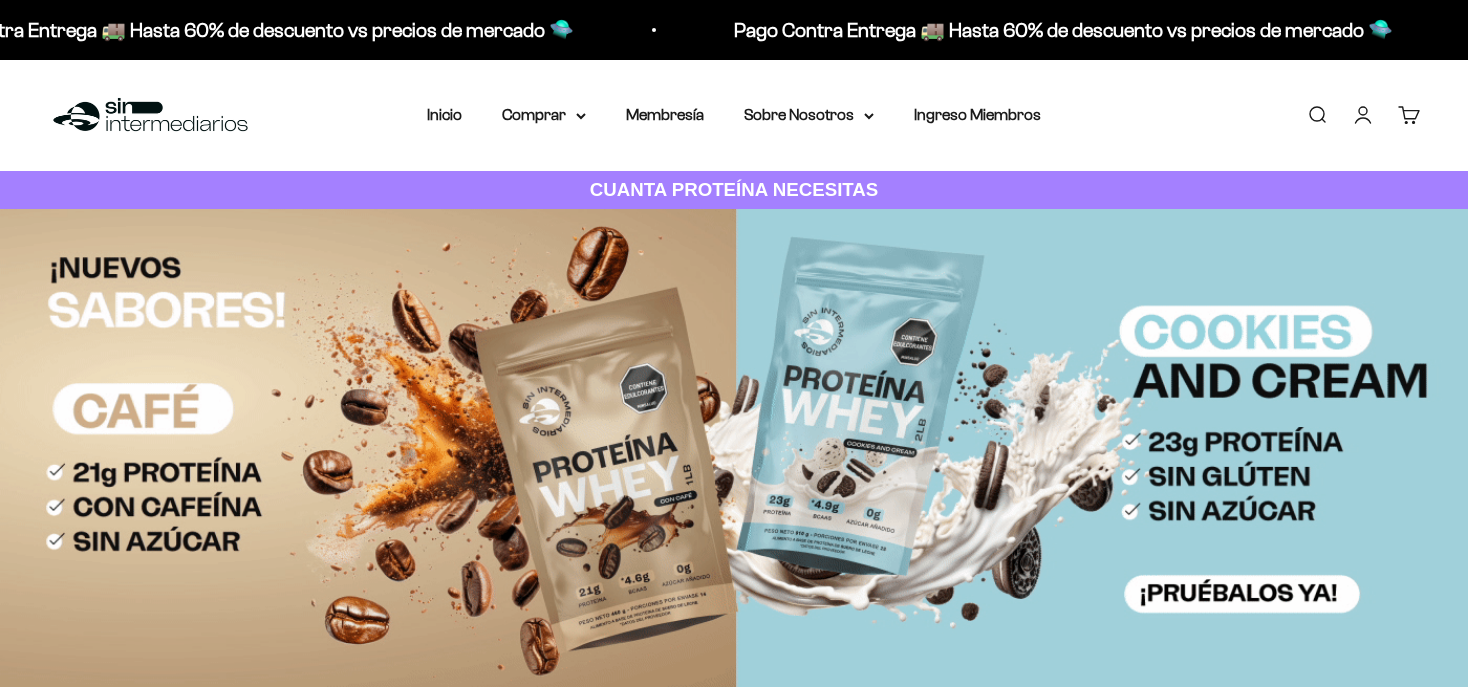 scroll, scrollTop: 0, scrollLeft: 0, axis: both 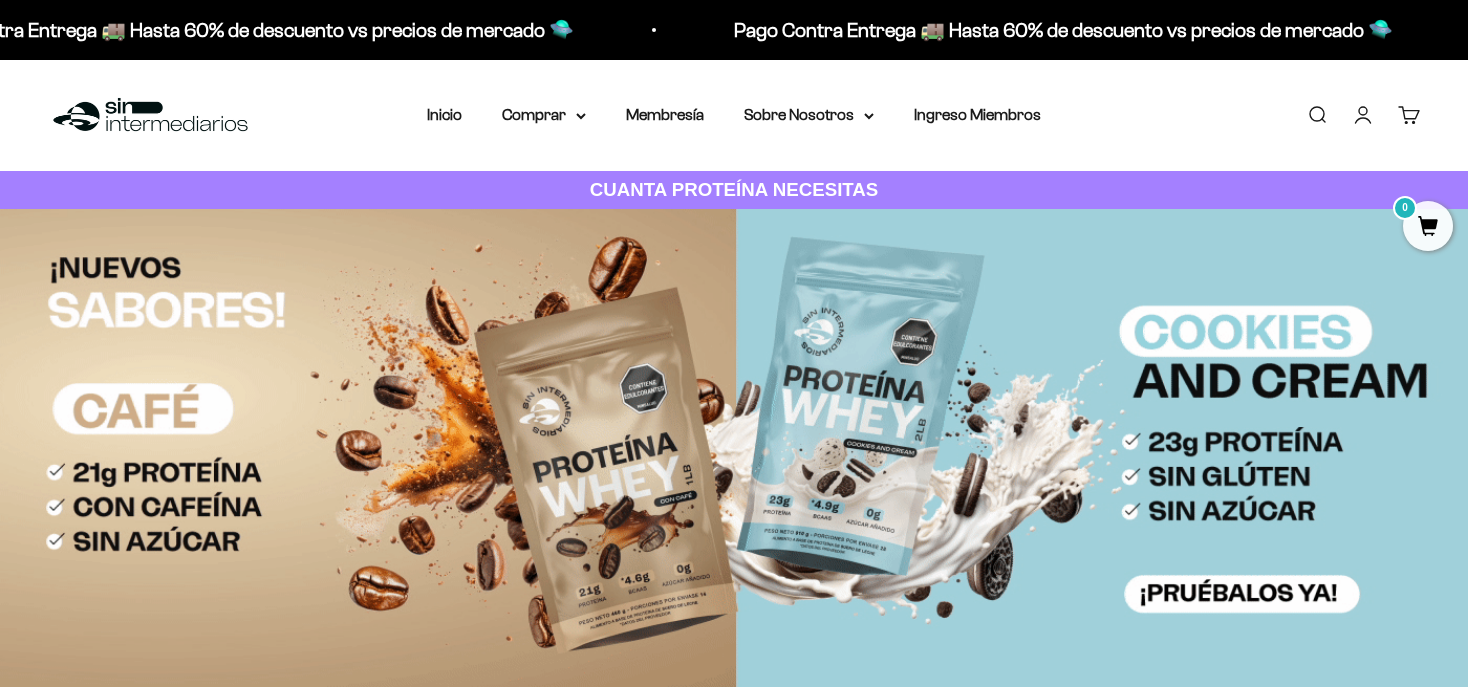 click on "Iniciar sesión" at bounding box center (1363, 115) 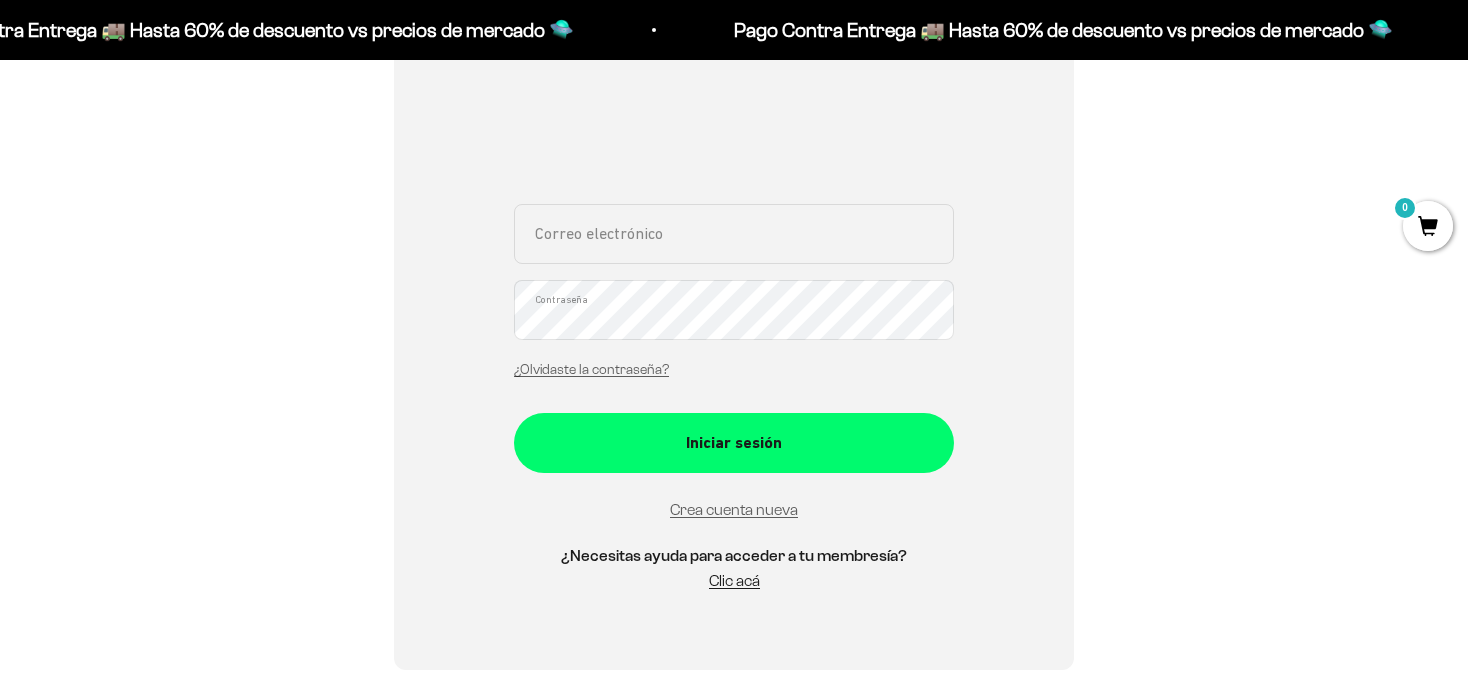 scroll, scrollTop: 352, scrollLeft: 0, axis: vertical 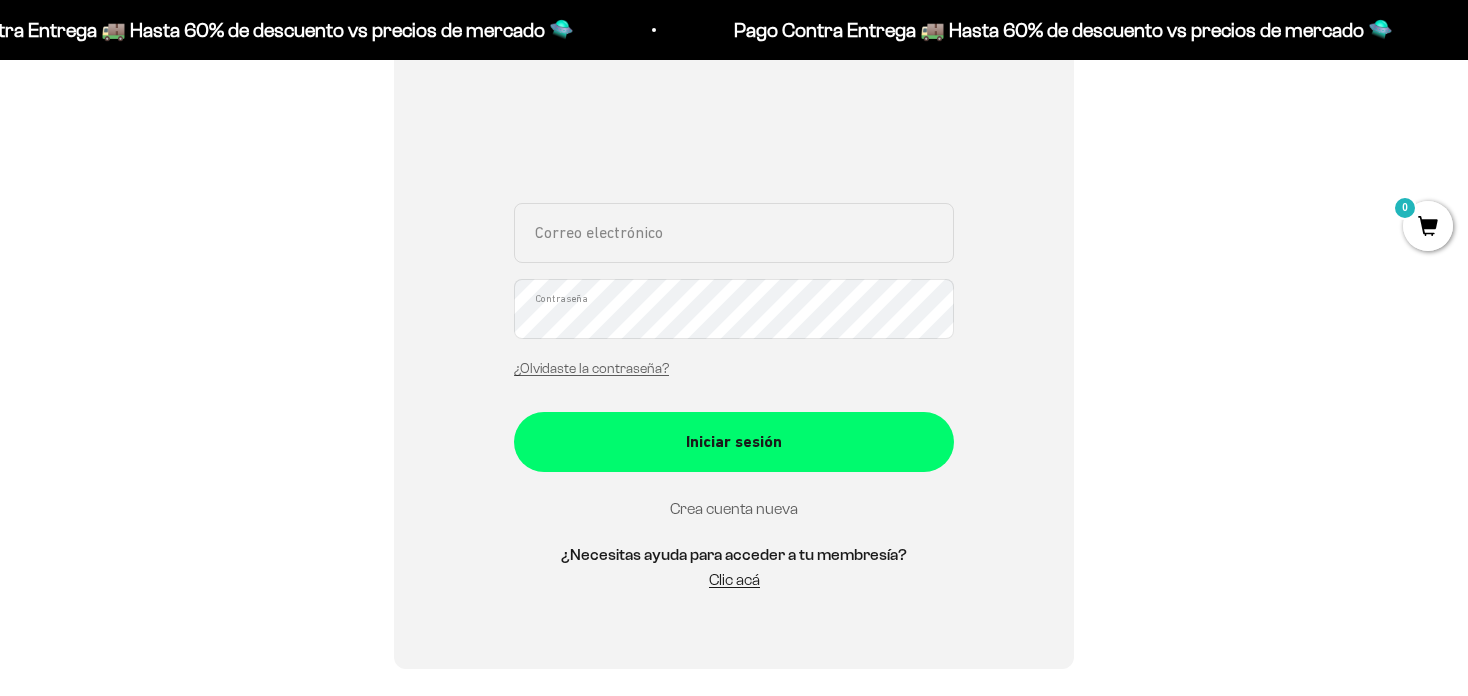click on "Crea cuenta nueva" at bounding box center (734, 508) 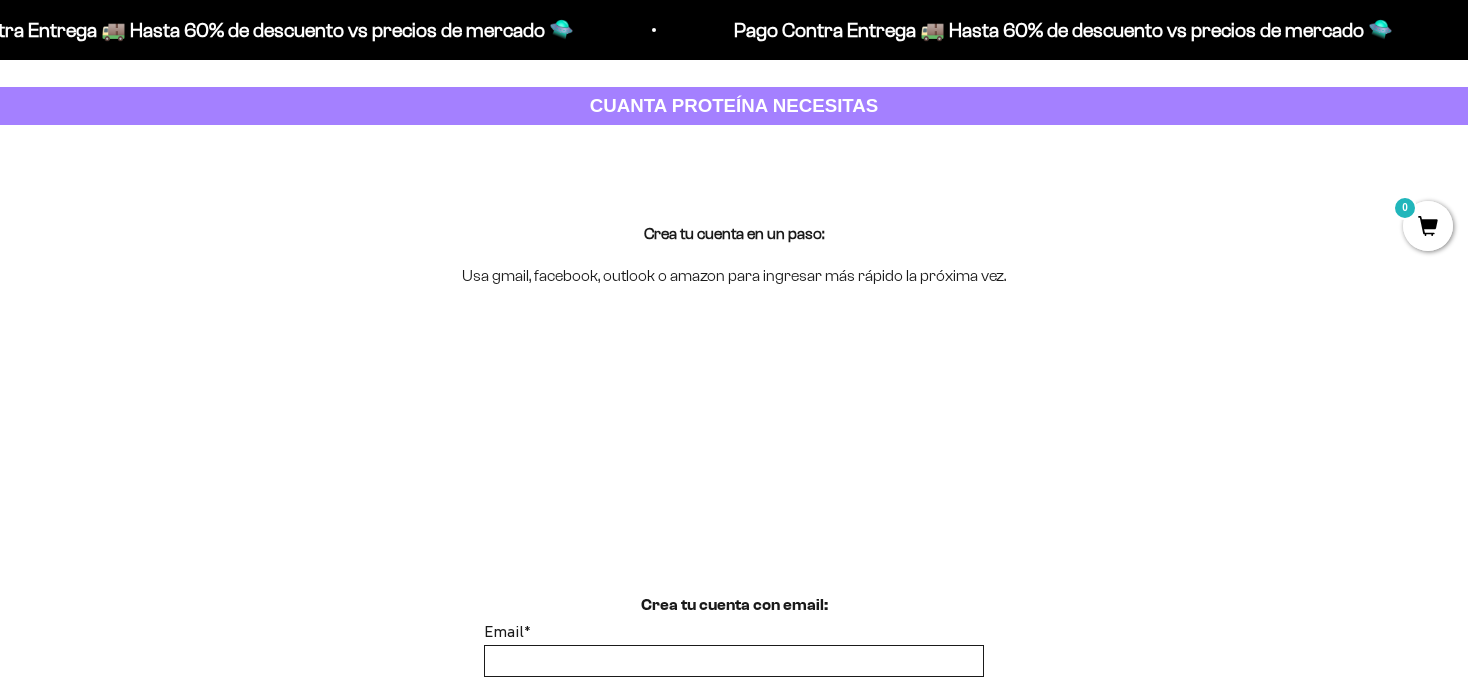 scroll, scrollTop: 91, scrollLeft: 0, axis: vertical 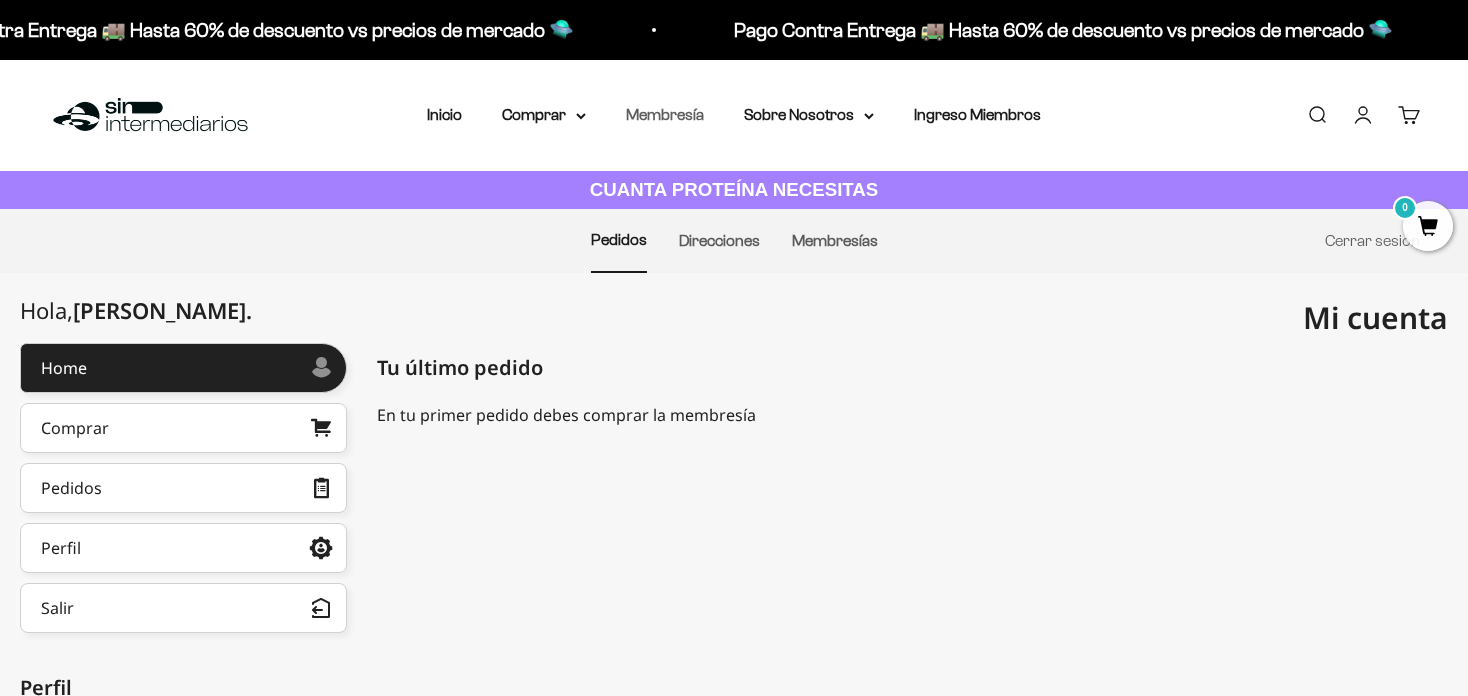 click on "Membresía" at bounding box center (665, 114) 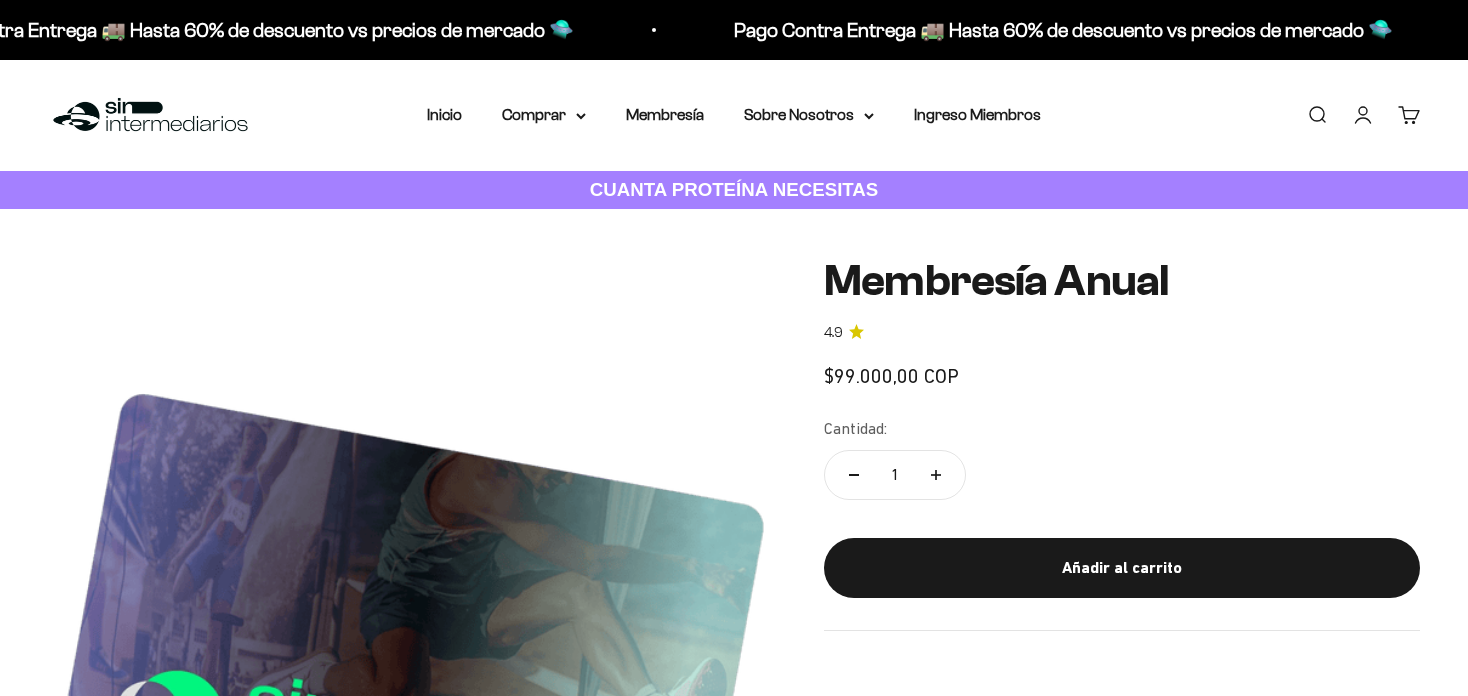 scroll, scrollTop: 0, scrollLeft: 0, axis: both 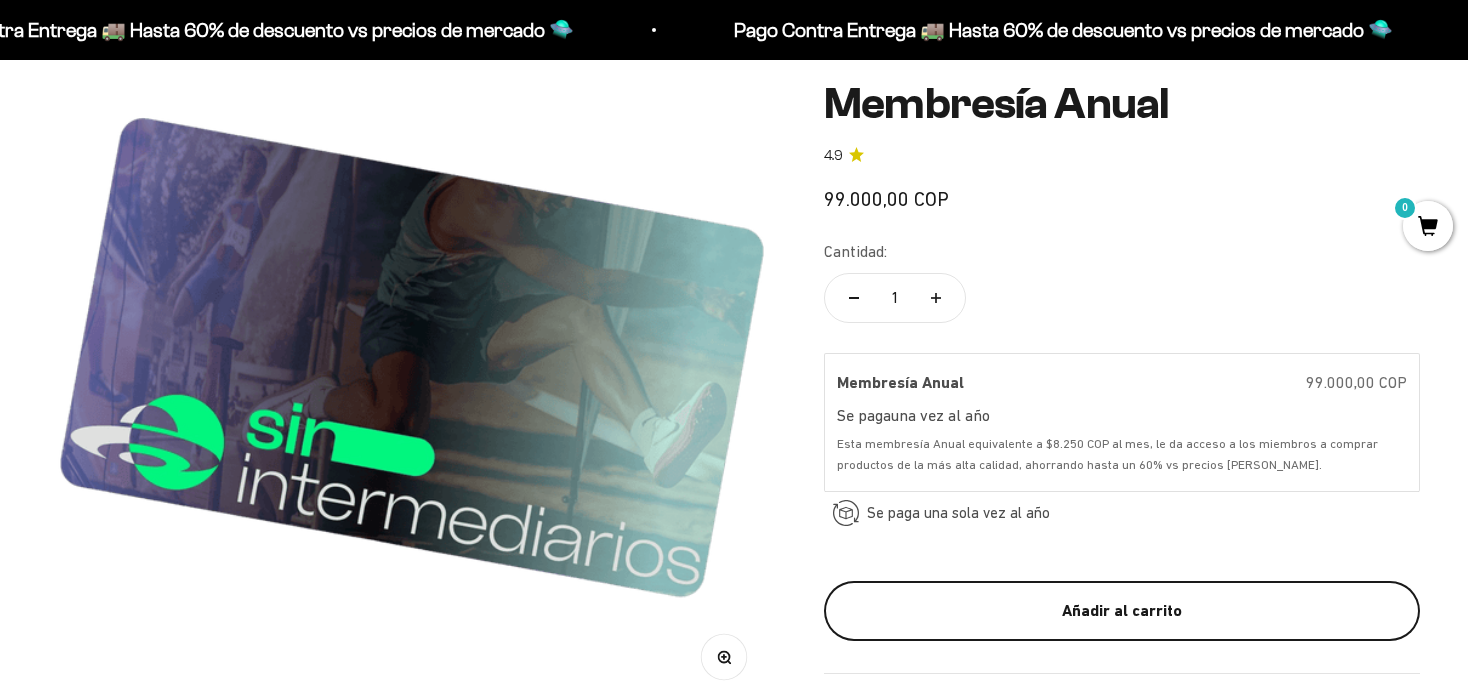 click on "Añadir al carrito" at bounding box center [1122, 611] 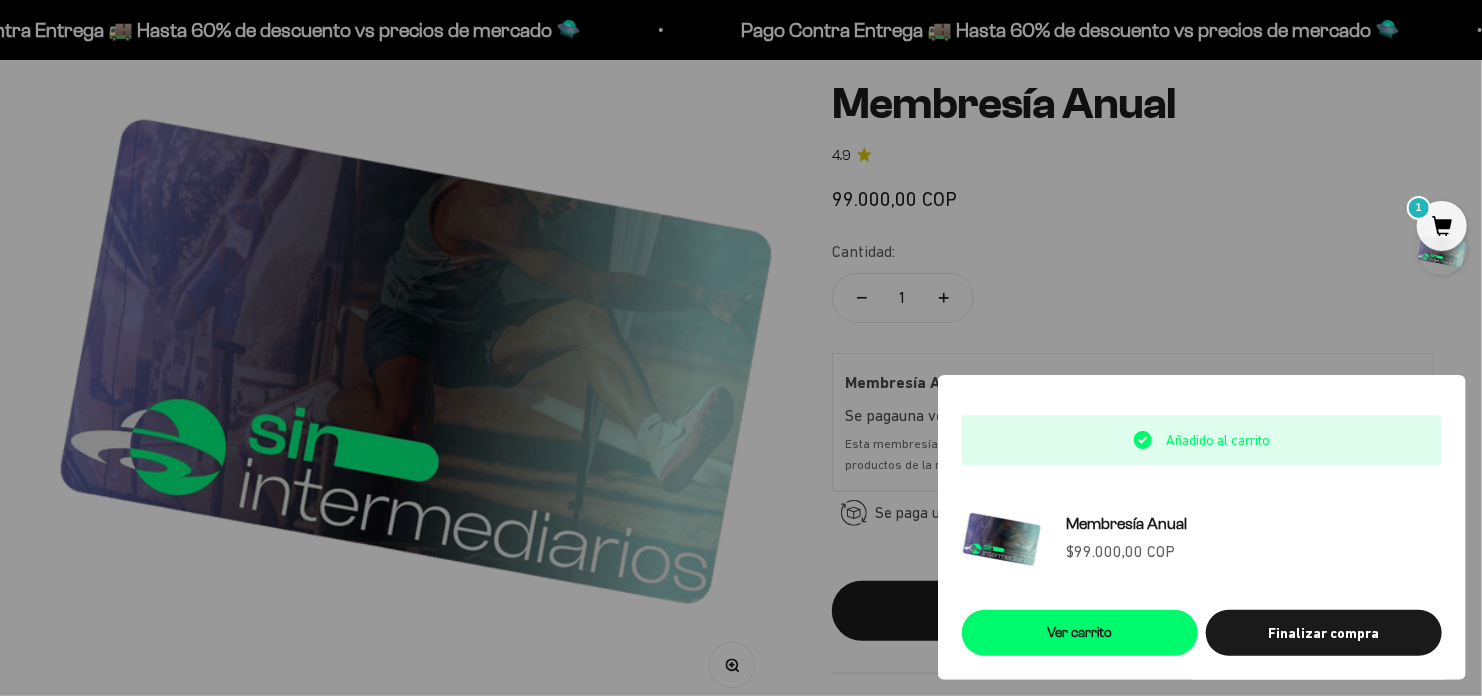 click at bounding box center (741, 348) 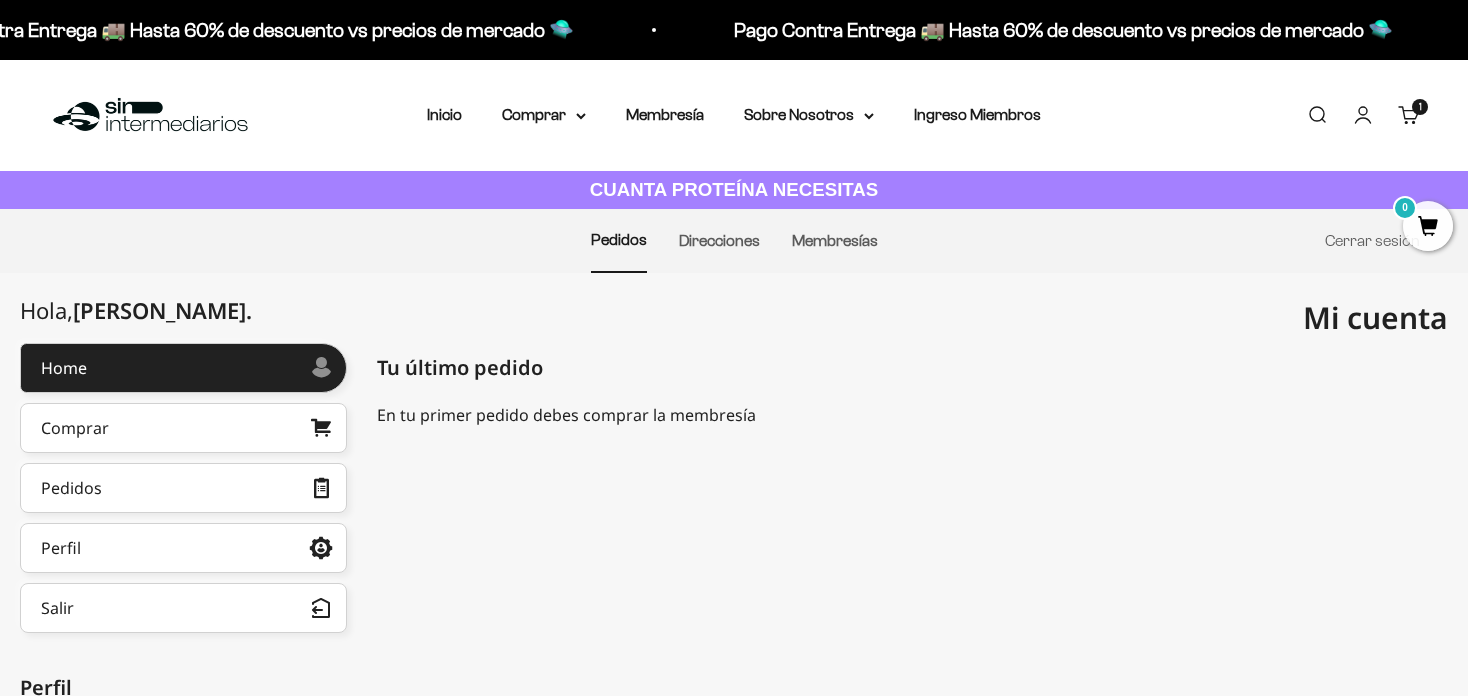 scroll, scrollTop: 0, scrollLeft: 0, axis: both 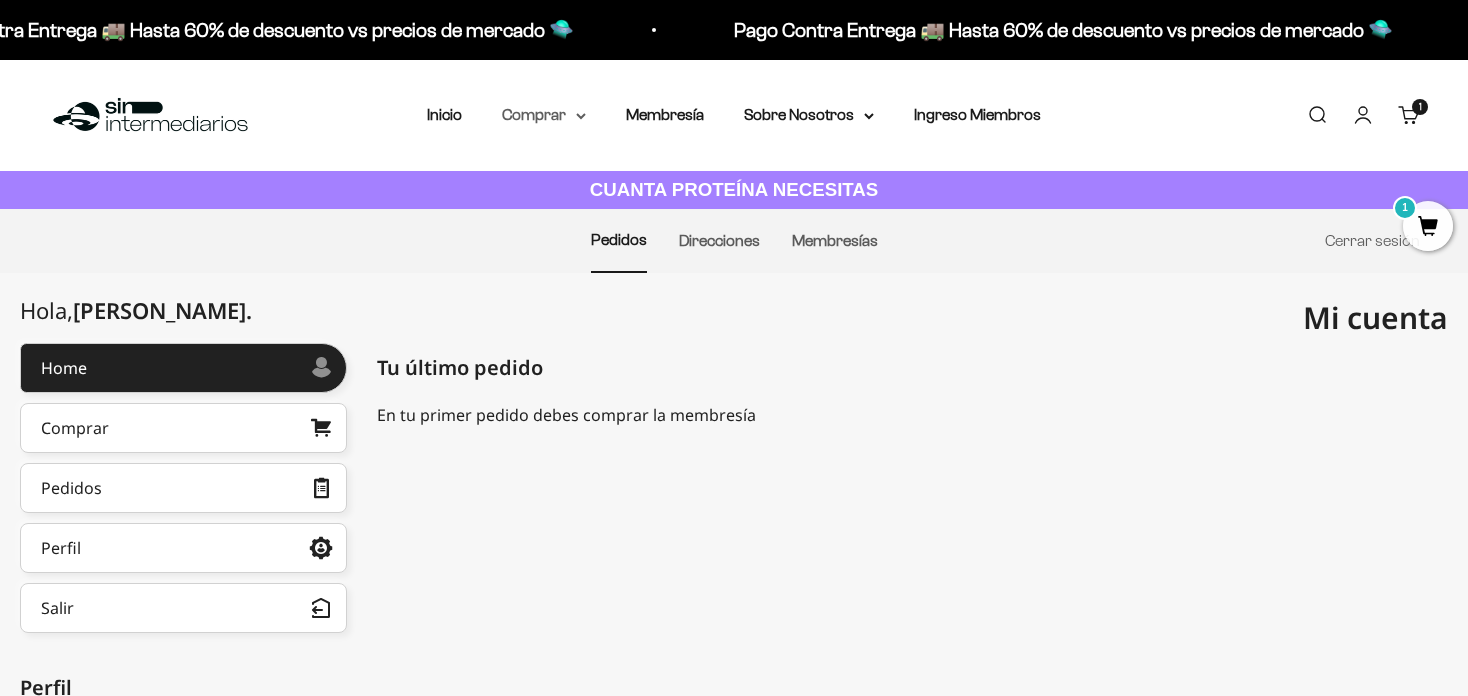 drag, startPoint x: 602, startPoint y: 295, endPoint x: 559, endPoint y: 113, distance: 187.0107 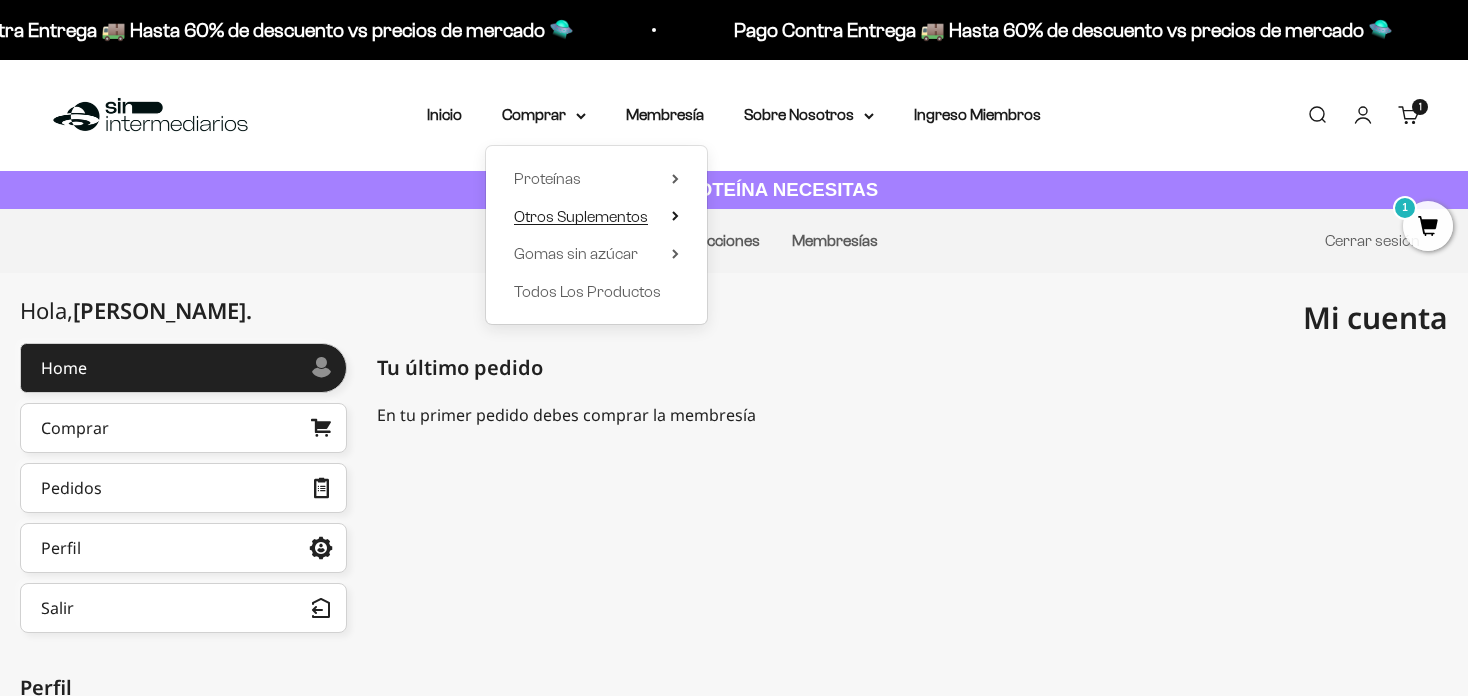 click on "Otros Suplementos" at bounding box center [581, 216] 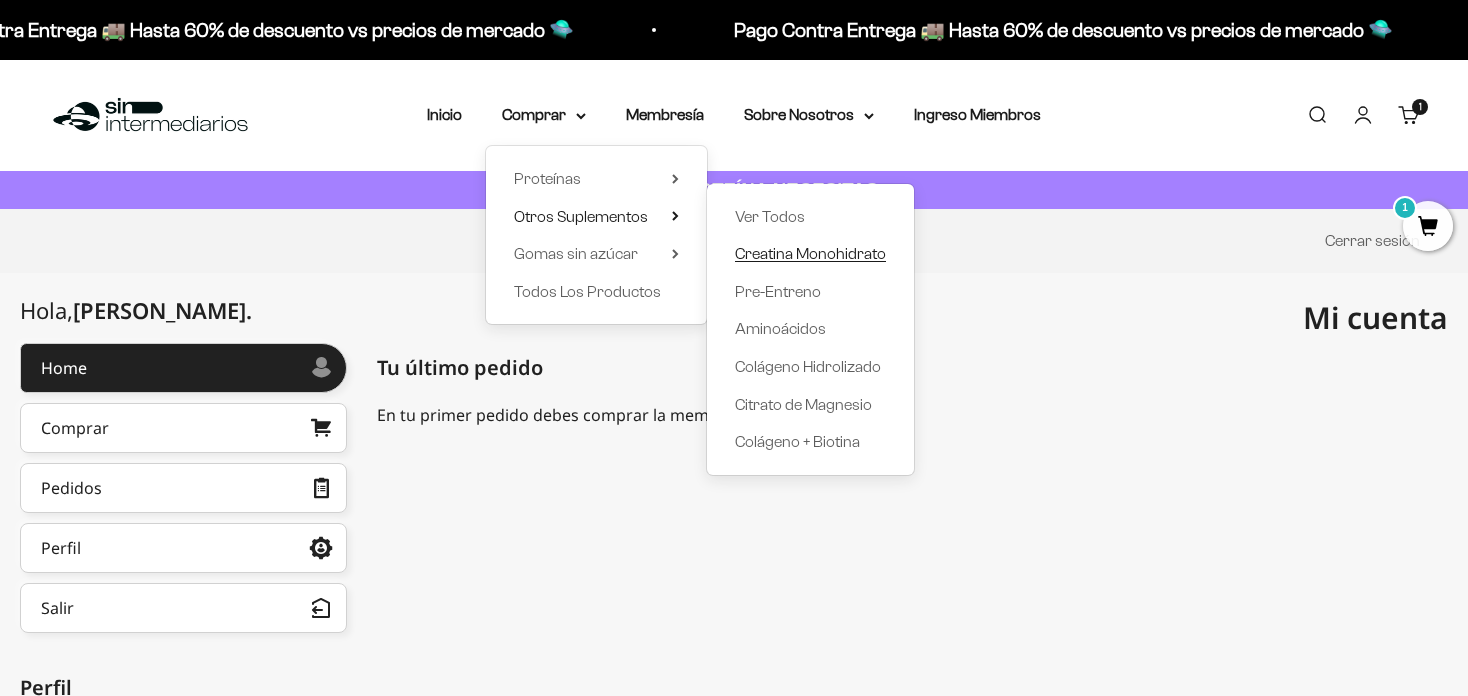 click on "Creatina Monohidrato" at bounding box center [810, 253] 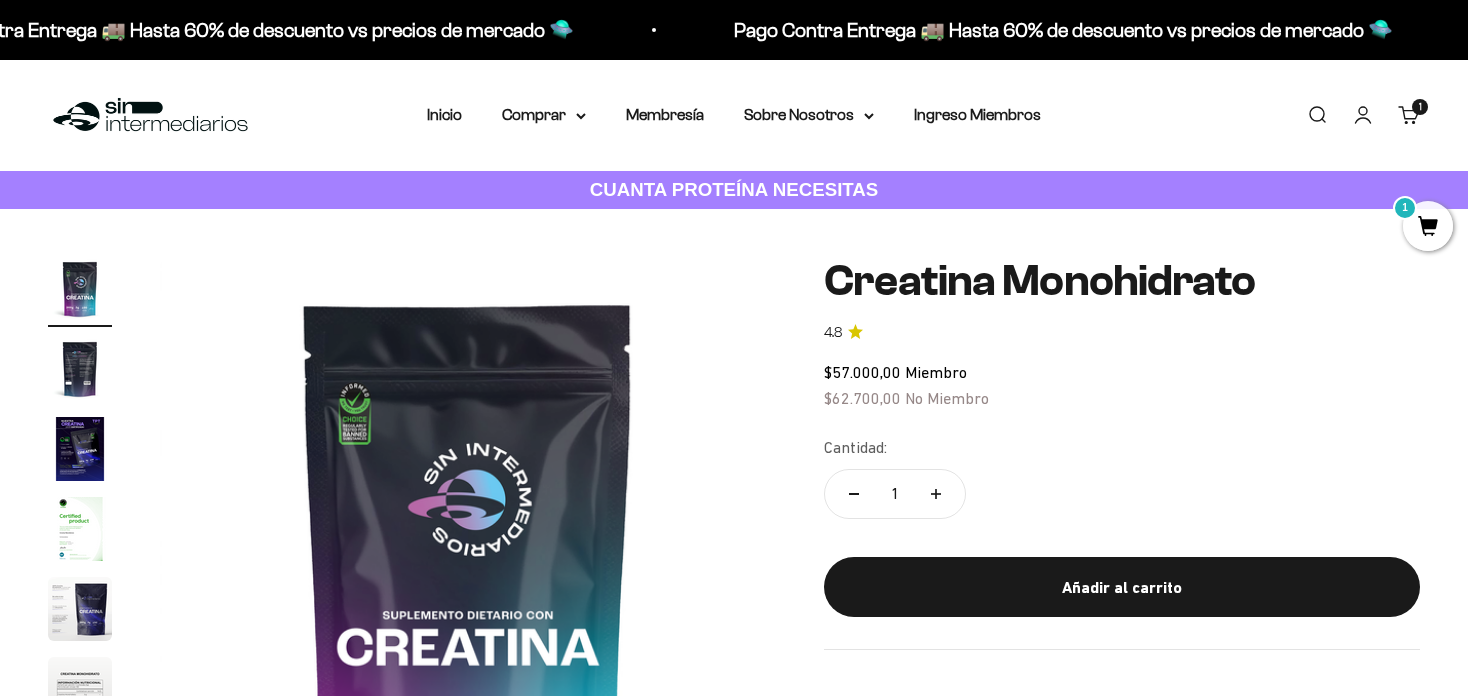 scroll, scrollTop: 43, scrollLeft: 0, axis: vertical 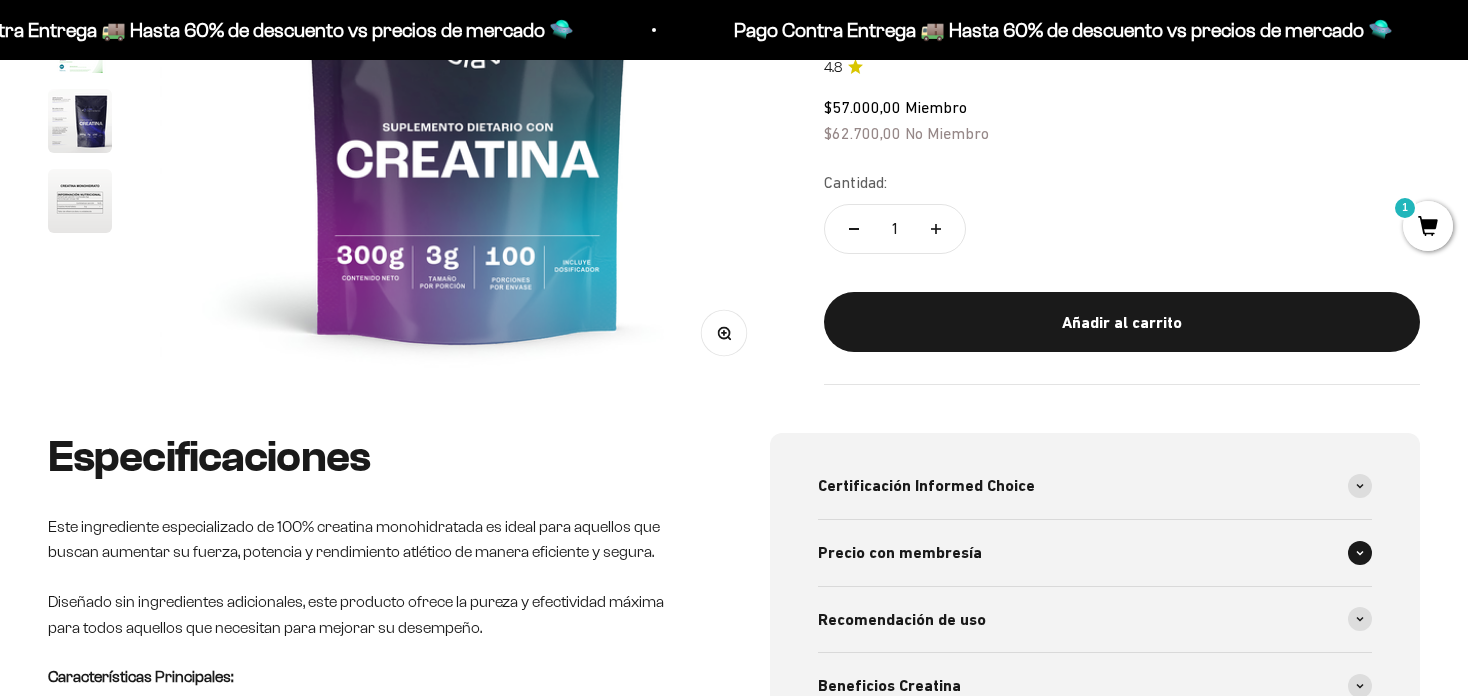 click on "Precio con membresía" at bounding box center (1095, 553) 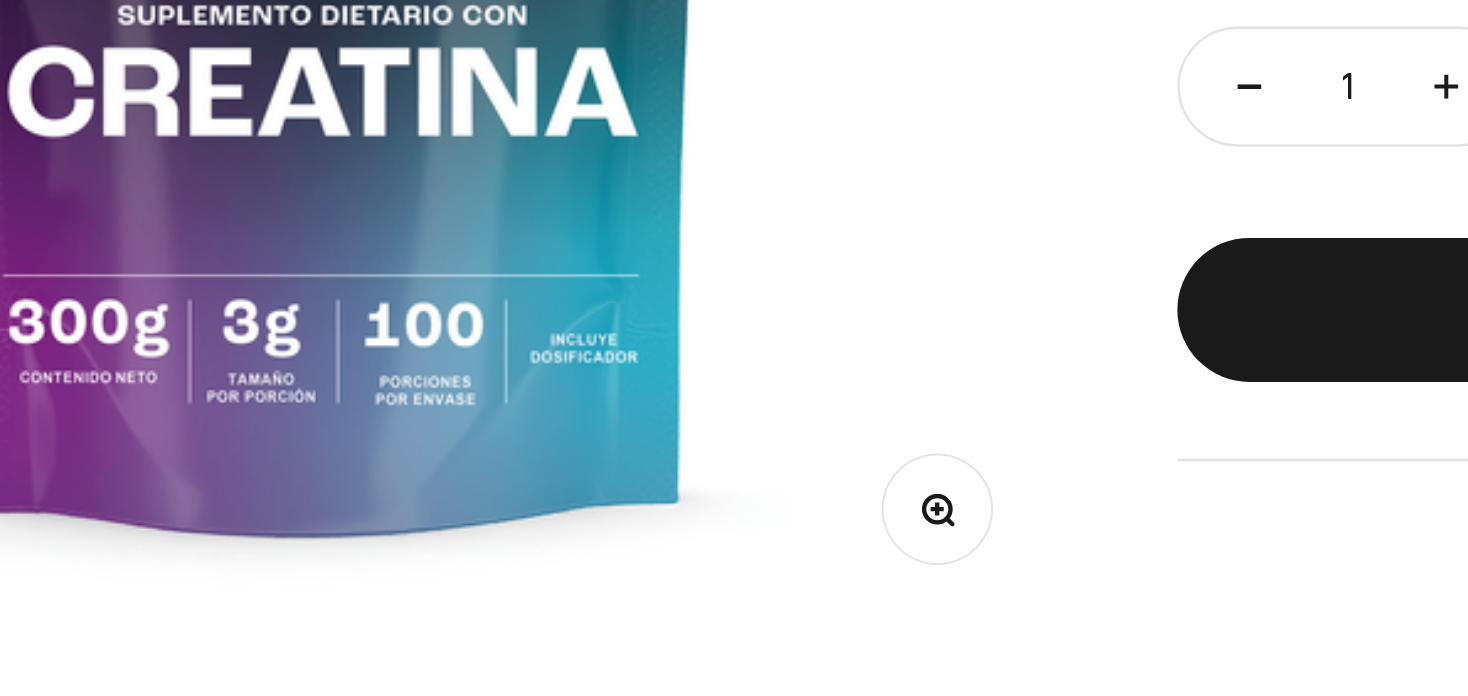 scroll, scrollTop: 327, scrollLeft: 0, axis: vertical 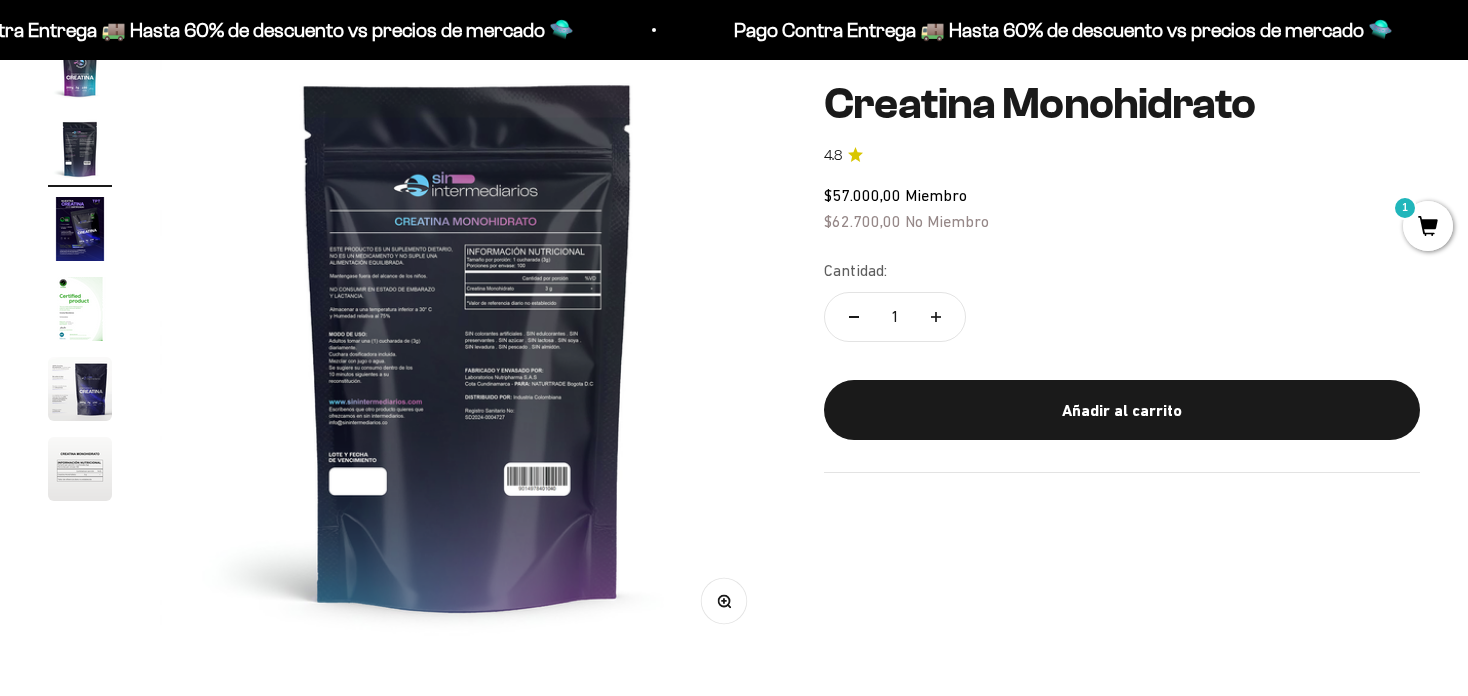 click at bounding box center (468, 345) 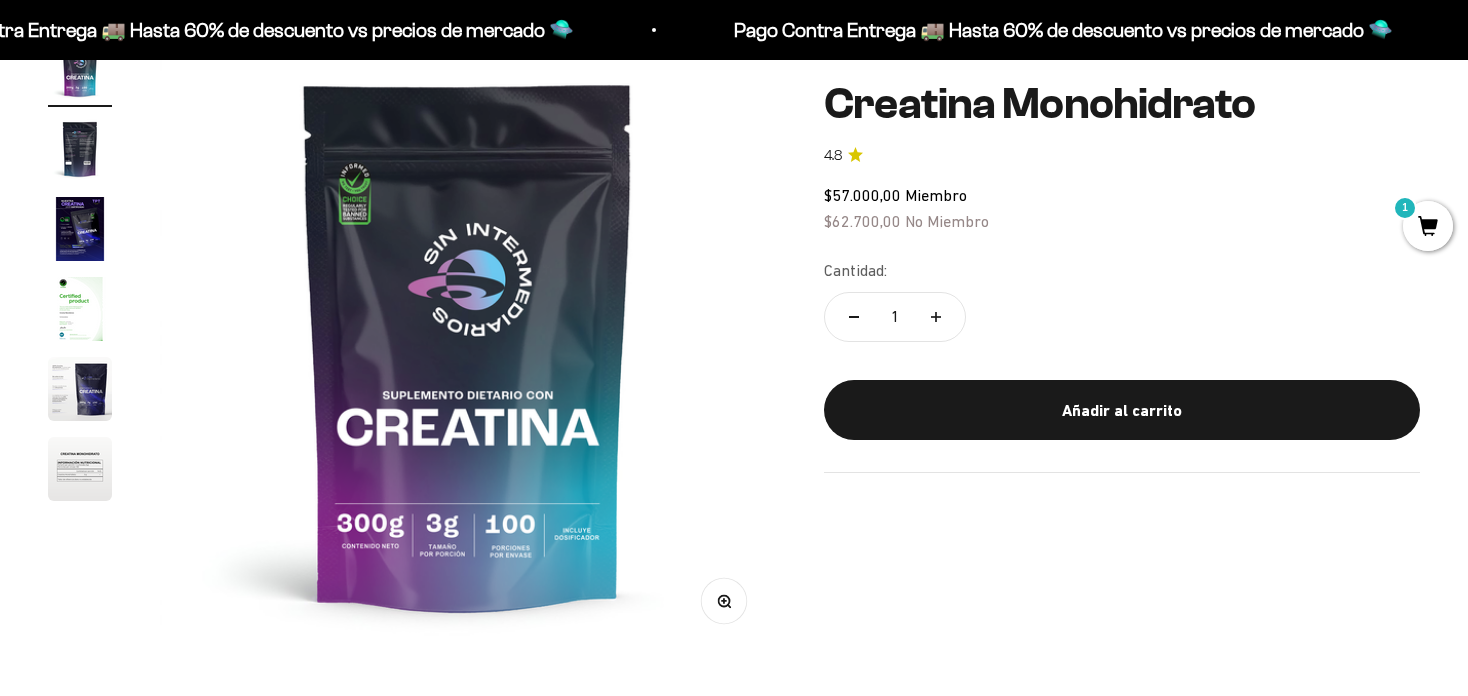 scroll, scrollTop: 0, scrollLeft: 0, axis: both 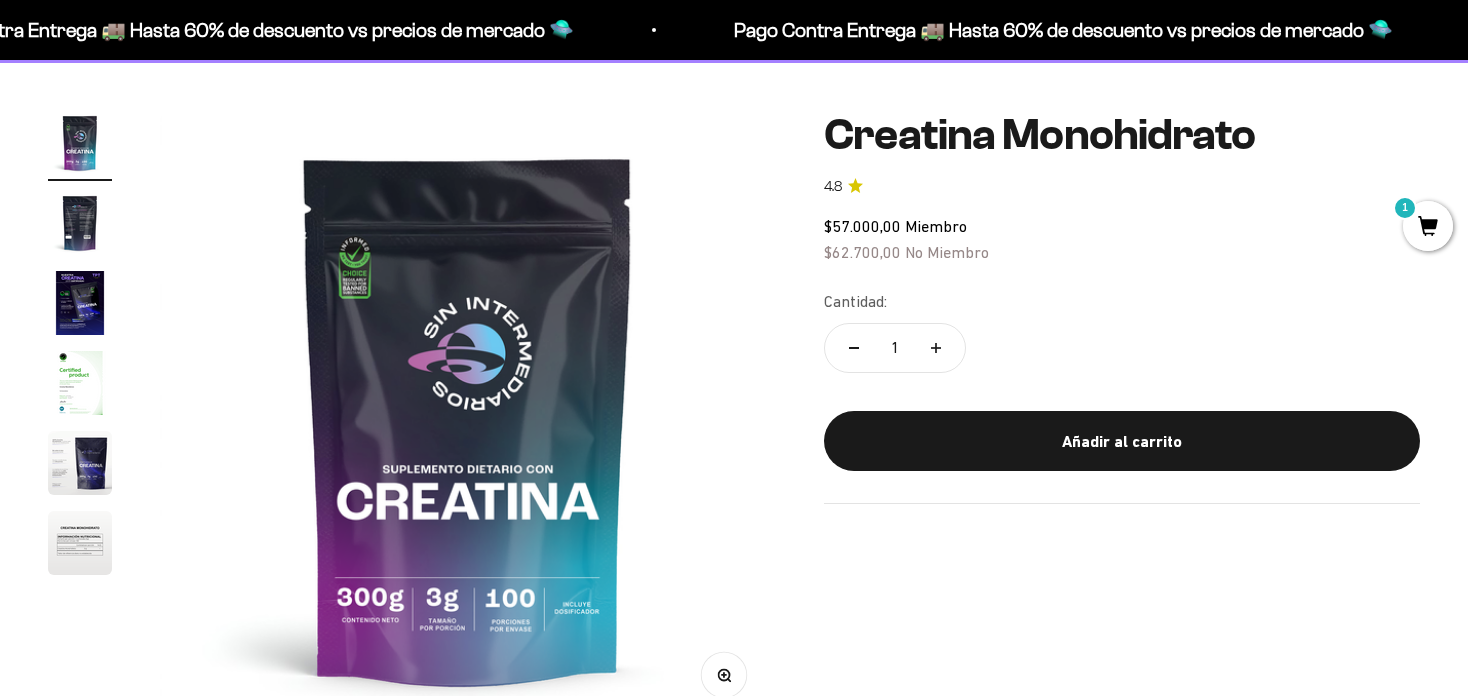 click 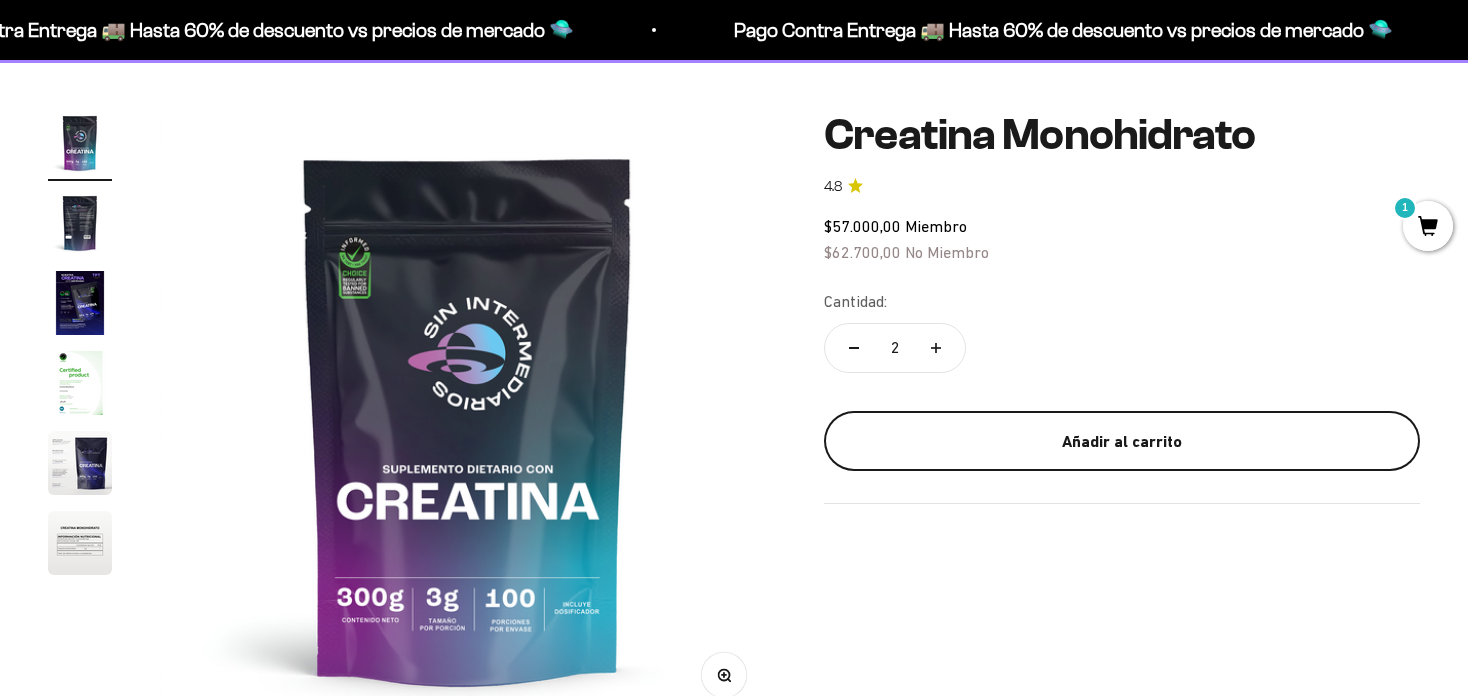 click on "Añadir al carrito" at bounding box center [1122, 442] 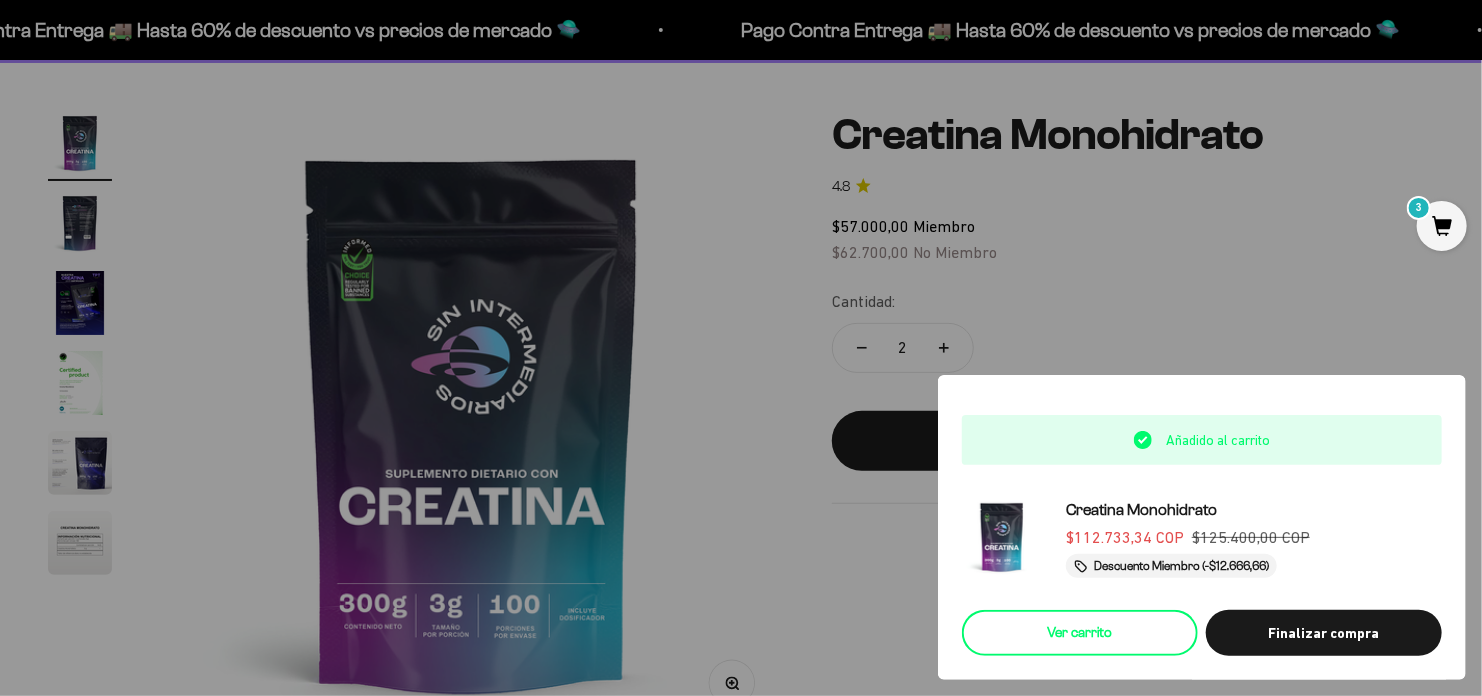 click on "Ver carrito" at bounding box center [1080, 633] 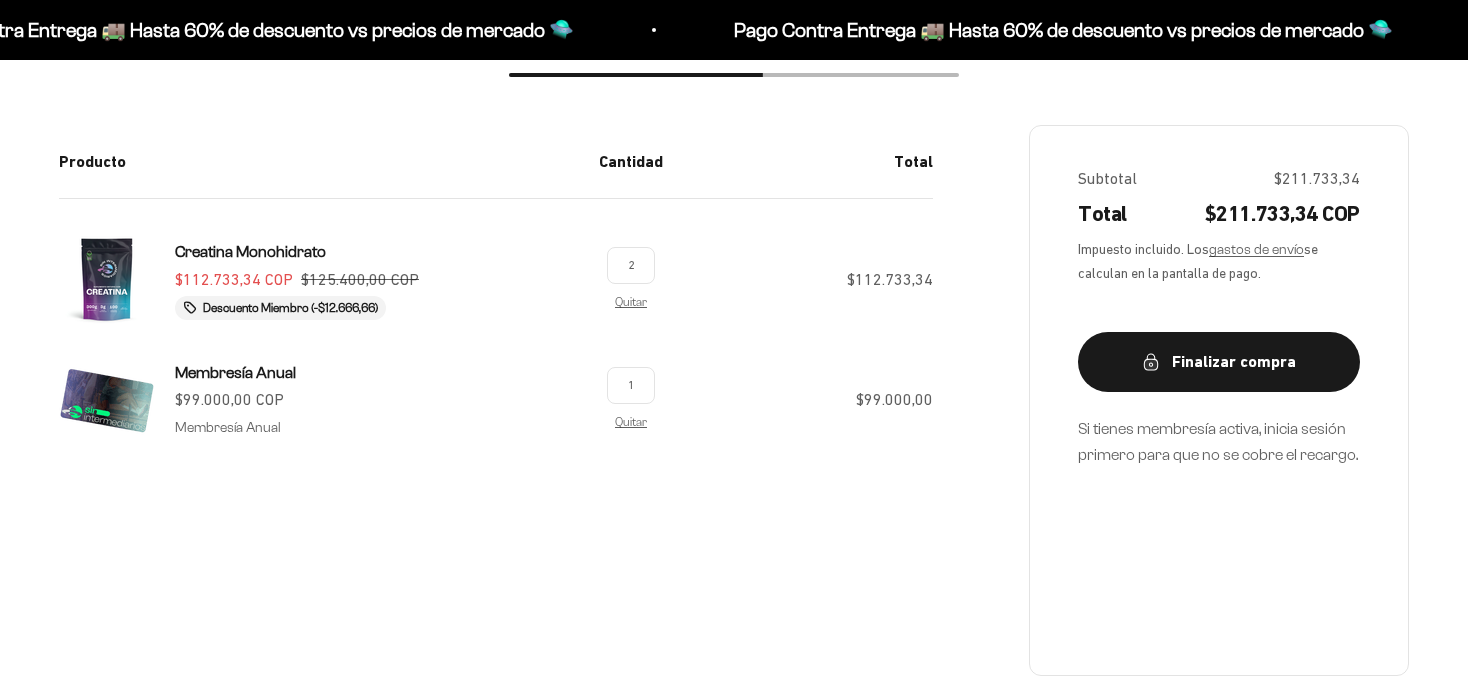 scroll, scrollTop: 339, scrollLeft: 0, axis: vertical 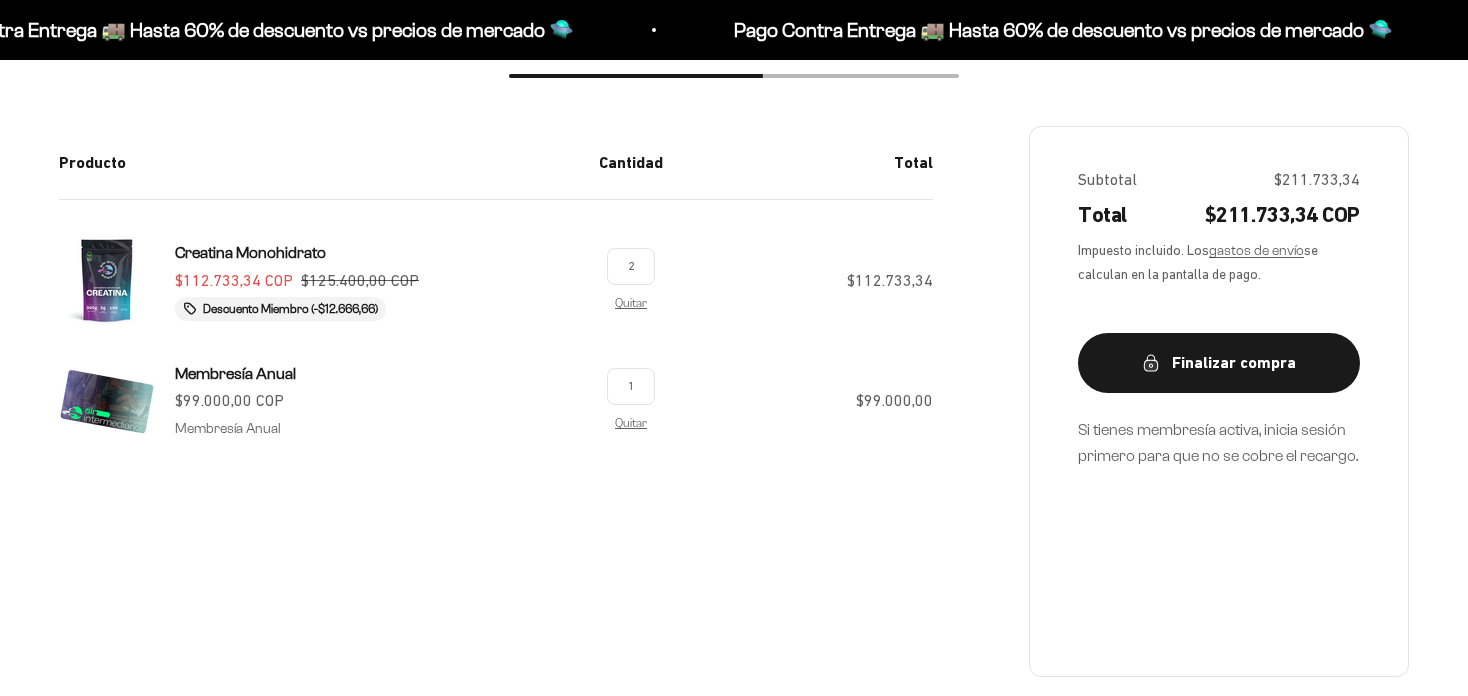 click on "2" at bounding box center [631, 266] 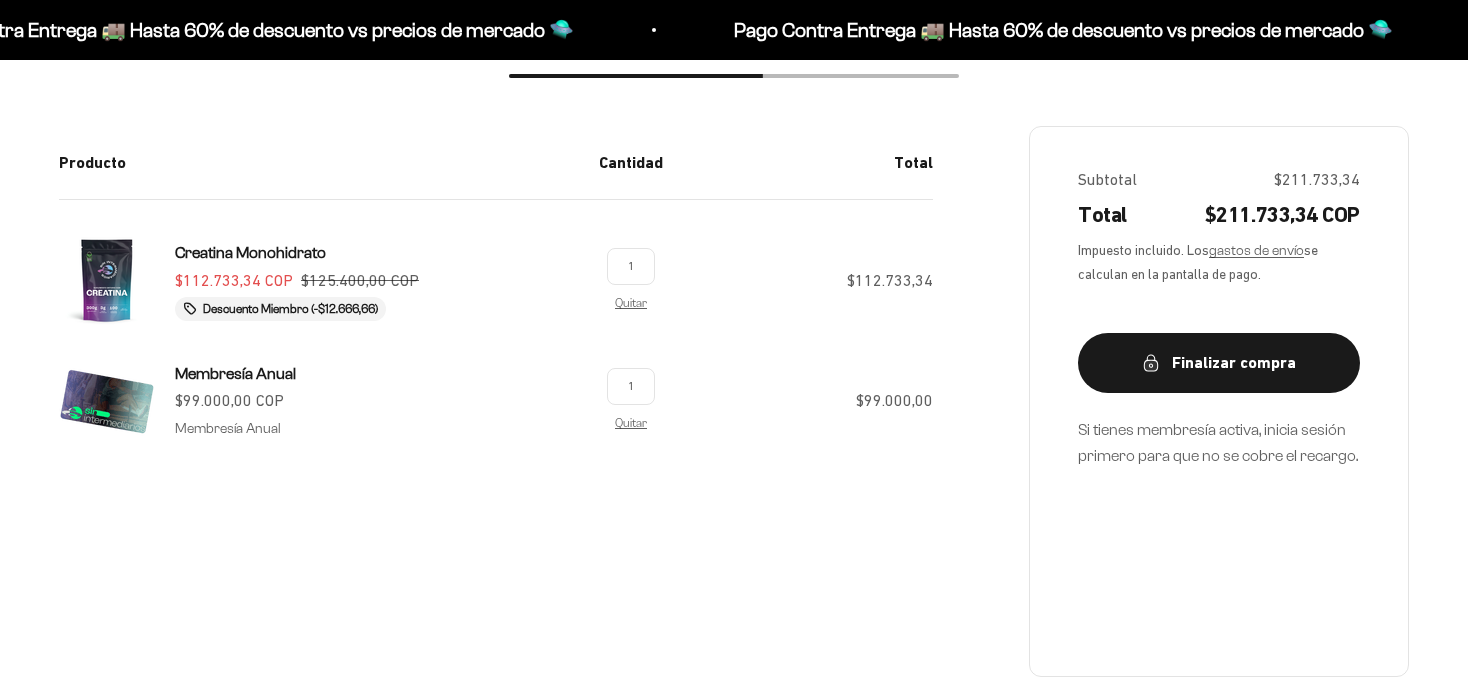type on "1" 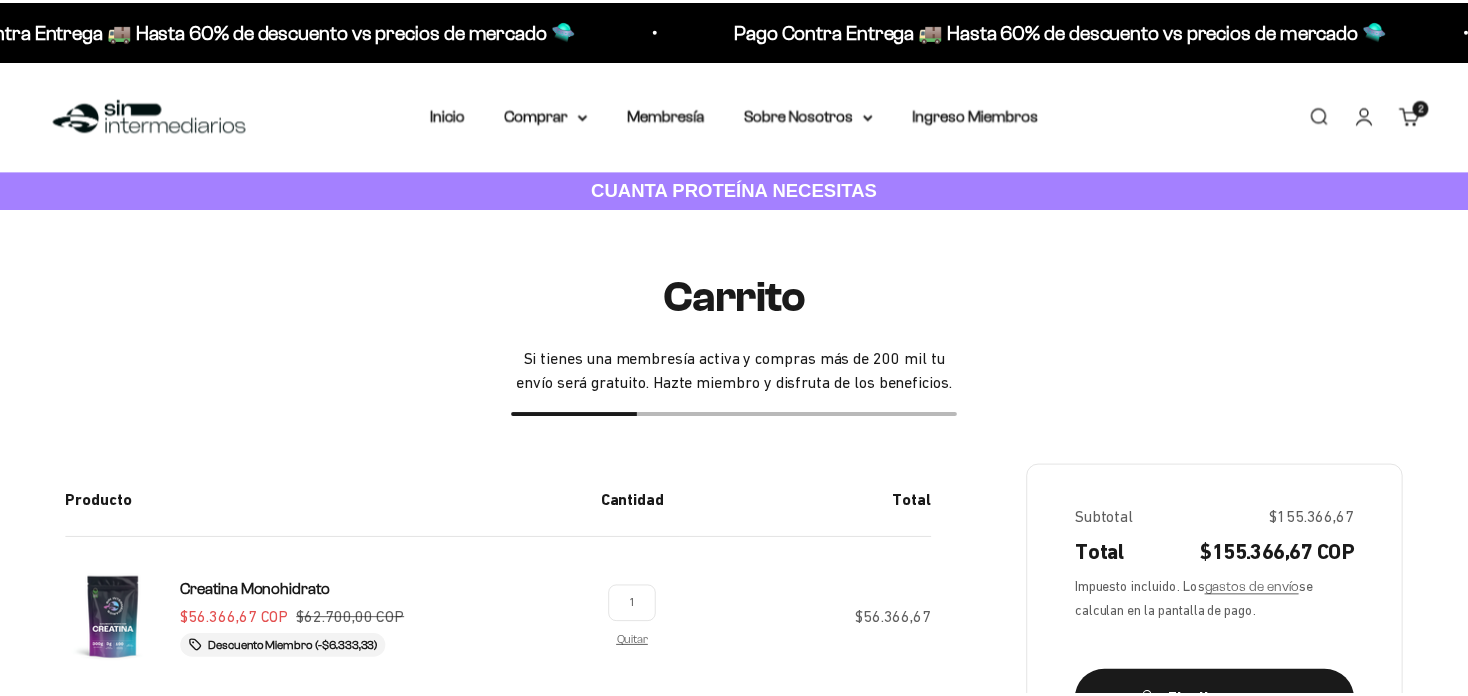 scroll, scrollTop: 338, scrollLeft: 0, axis: vertical 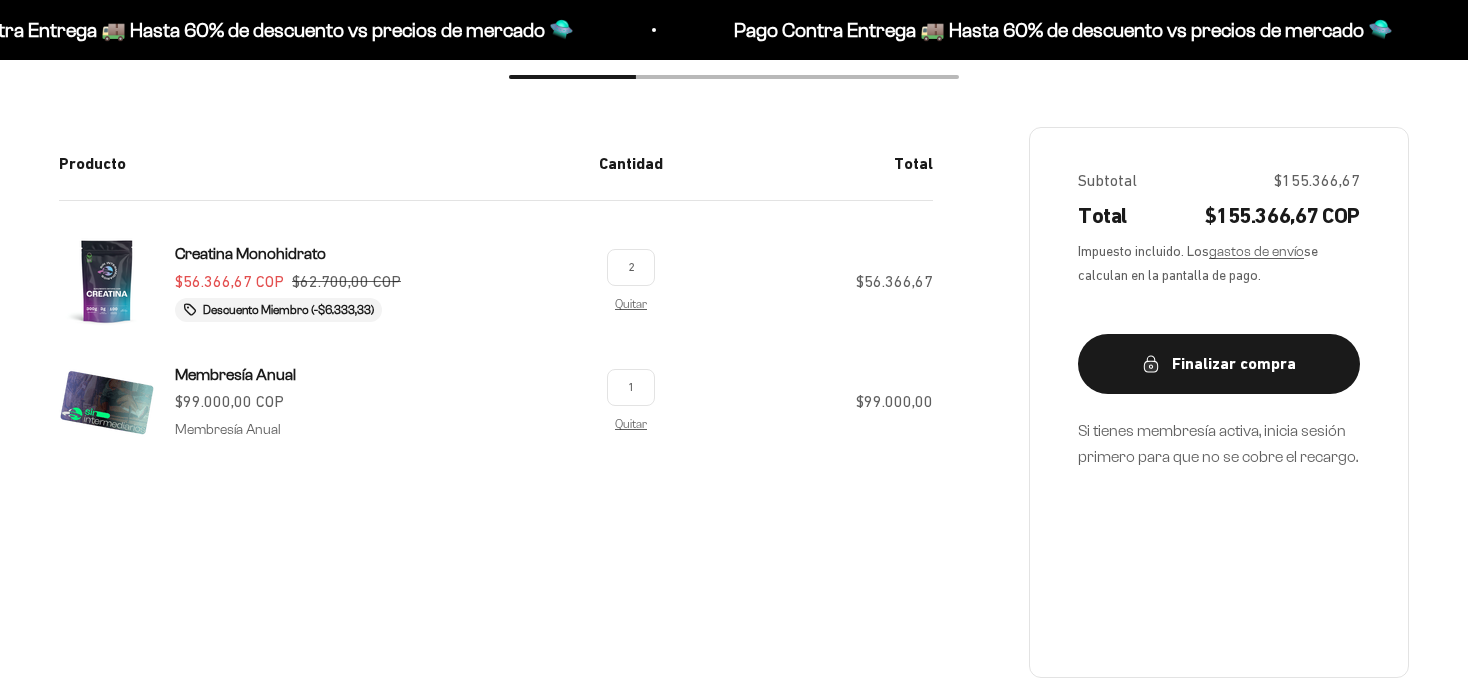 type on "2" 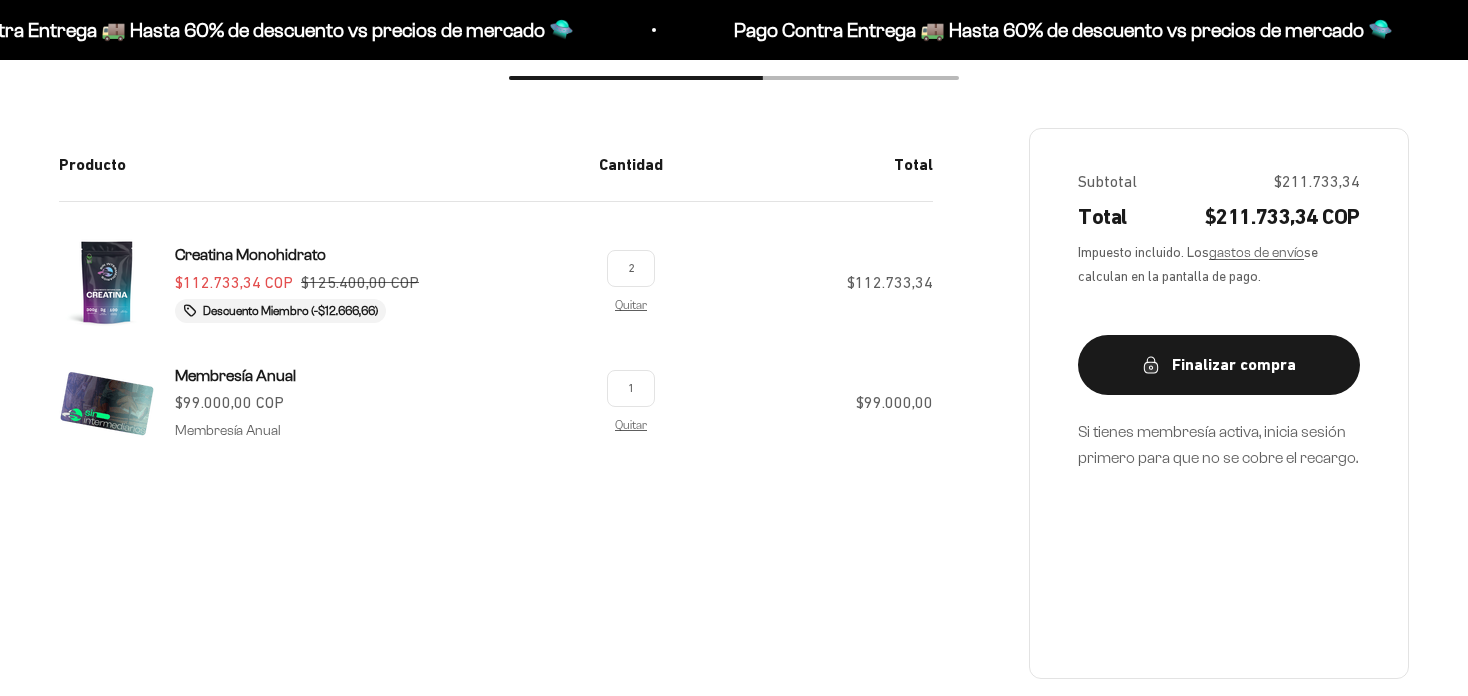 scroll, scrollTop: 338, scrollLeft: 0, axis: vertical 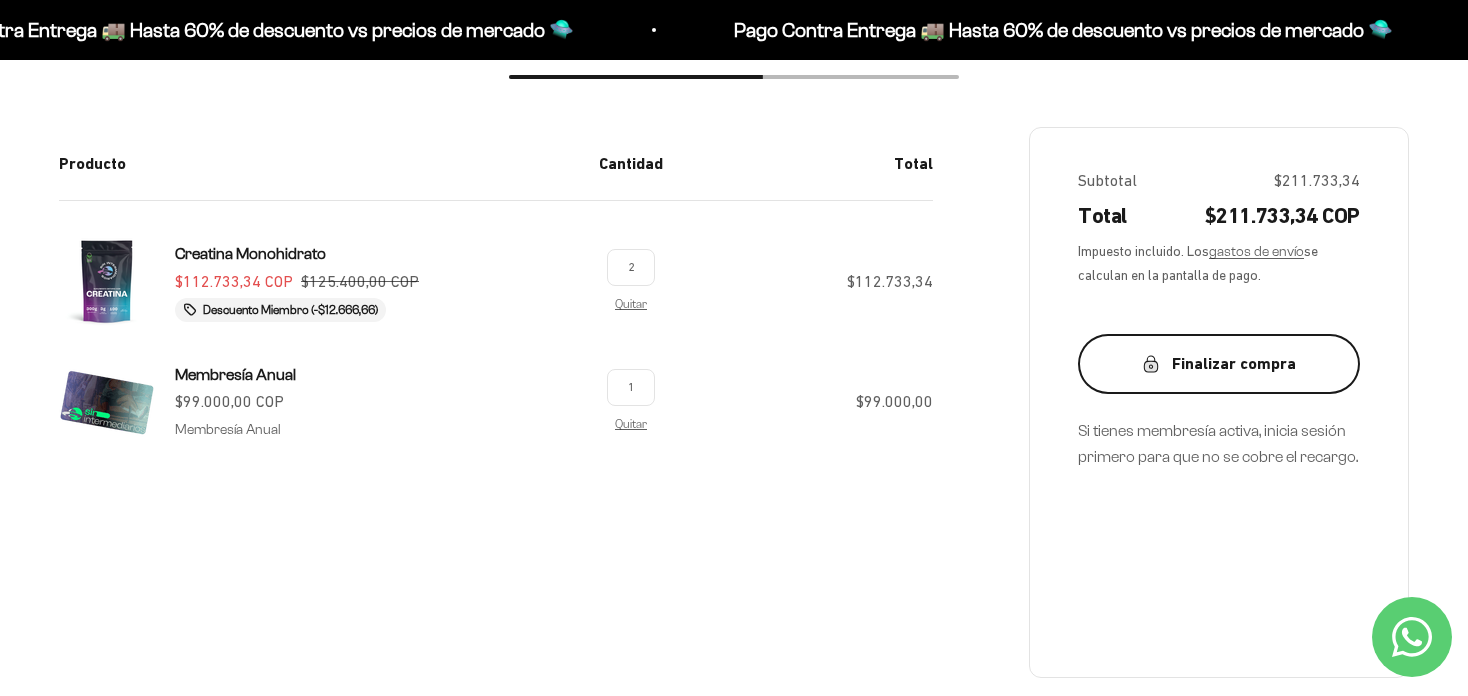 click on "Finalizar compra" at bounding box center [1219, 364] 